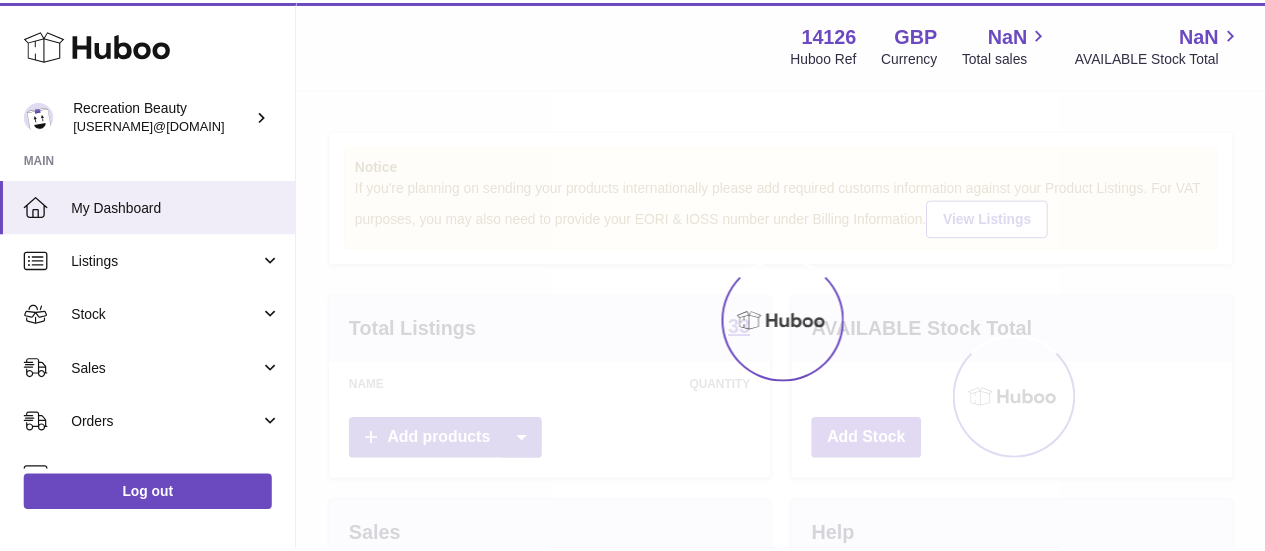 scroll, scrollTop: 0, scrollLeft: 0, axis: both 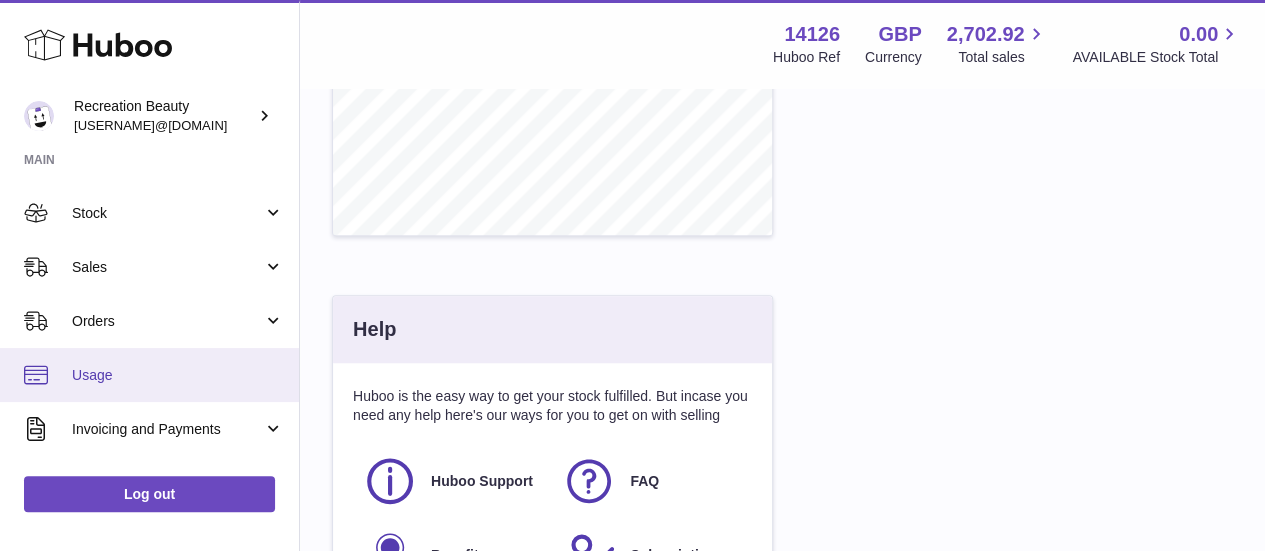 click on "Usage" at bounding box center (178, 375) 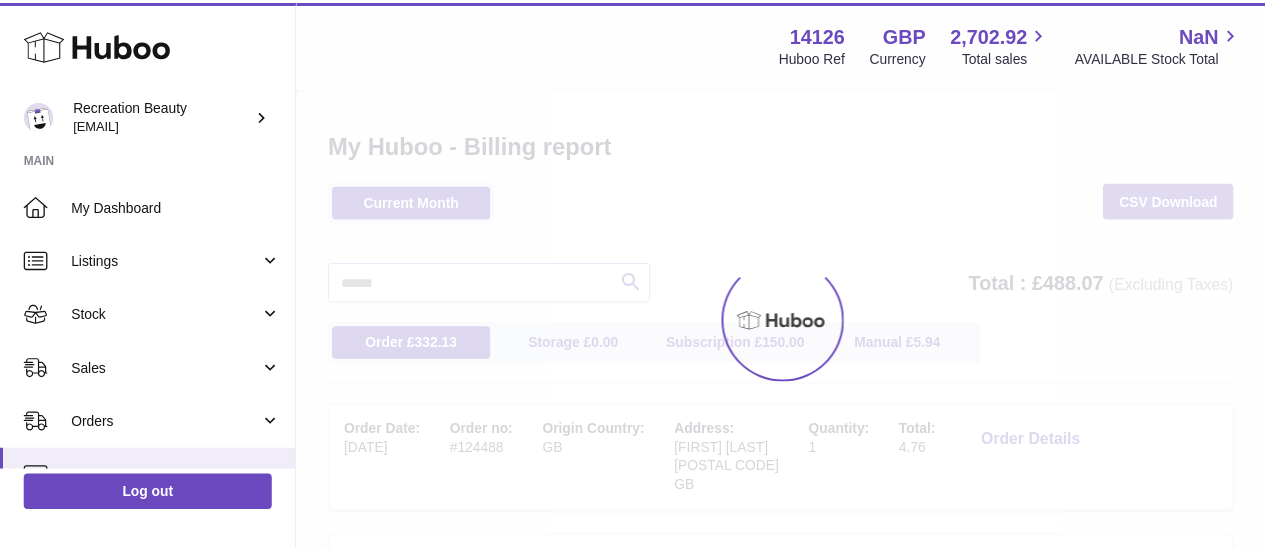 scroll, scrollTop: 0, scrollLeft: 0, axis: both 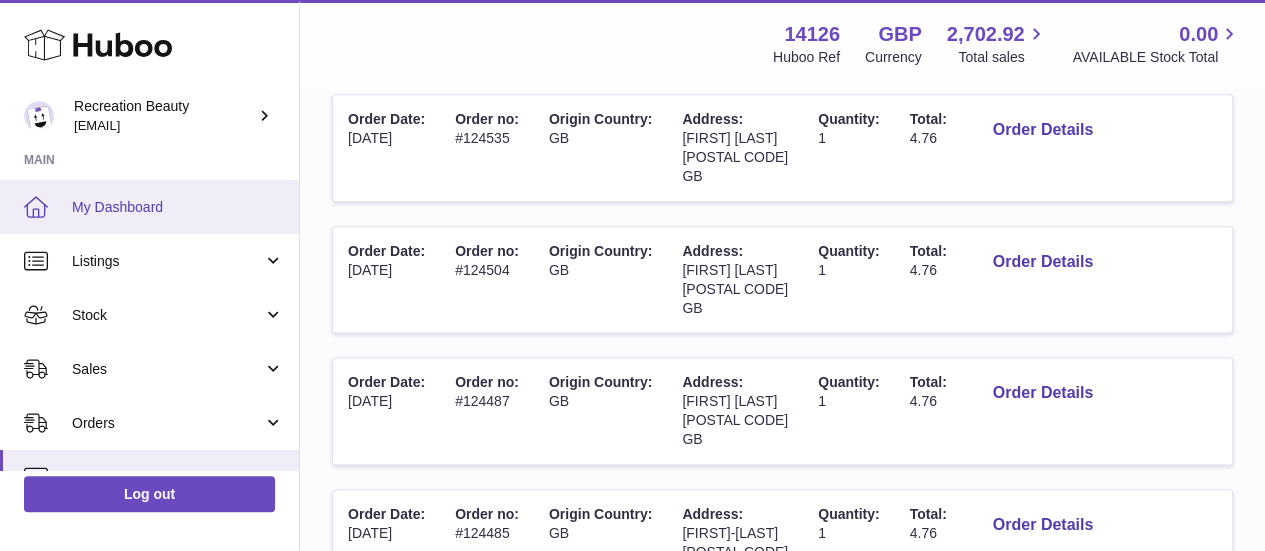 click on "My Dashboard" at bounding box center [178, 207] 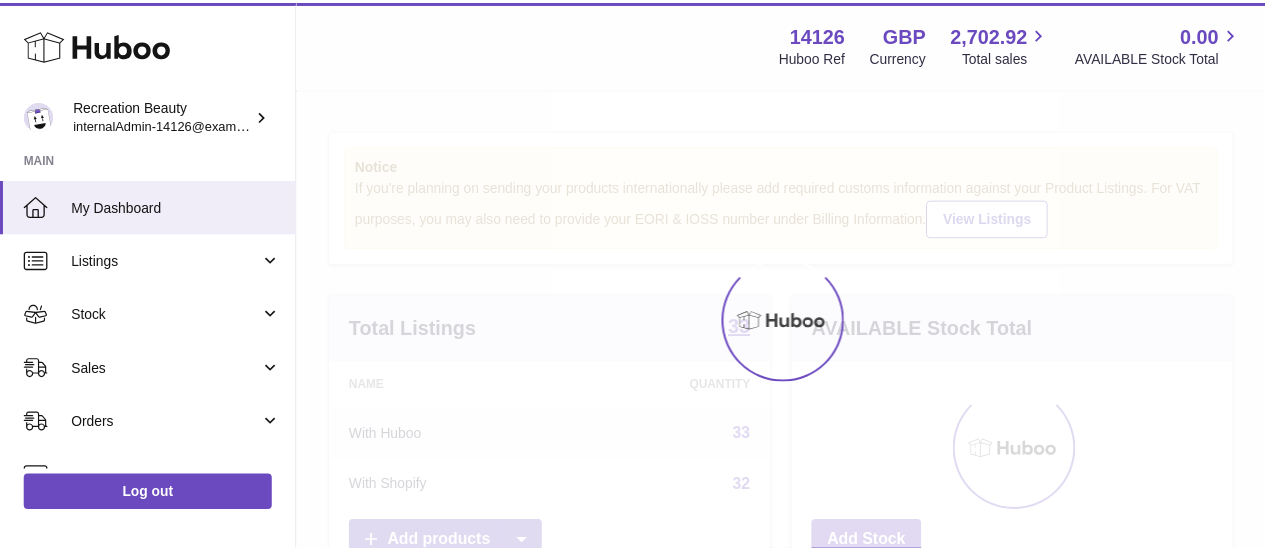 scroll, scrollTop: 0, scrollLeft: 0, axis: both 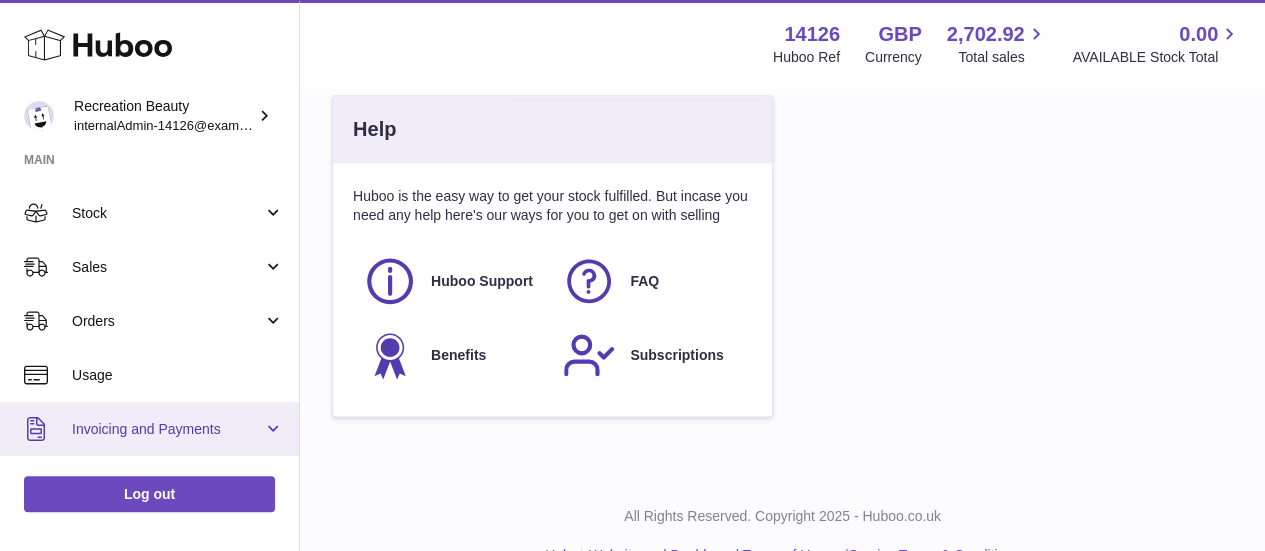 click on "Invoicing and Payments" at bounding box center [167, 429] 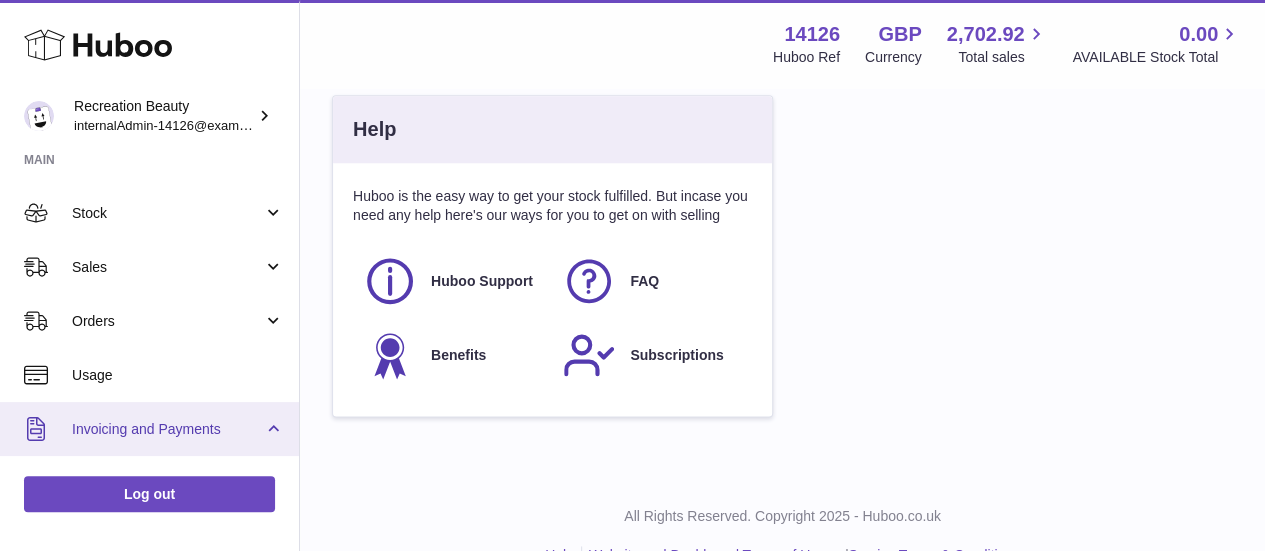 click on "Invoicing and Payments" at bounding box center (167, 429) 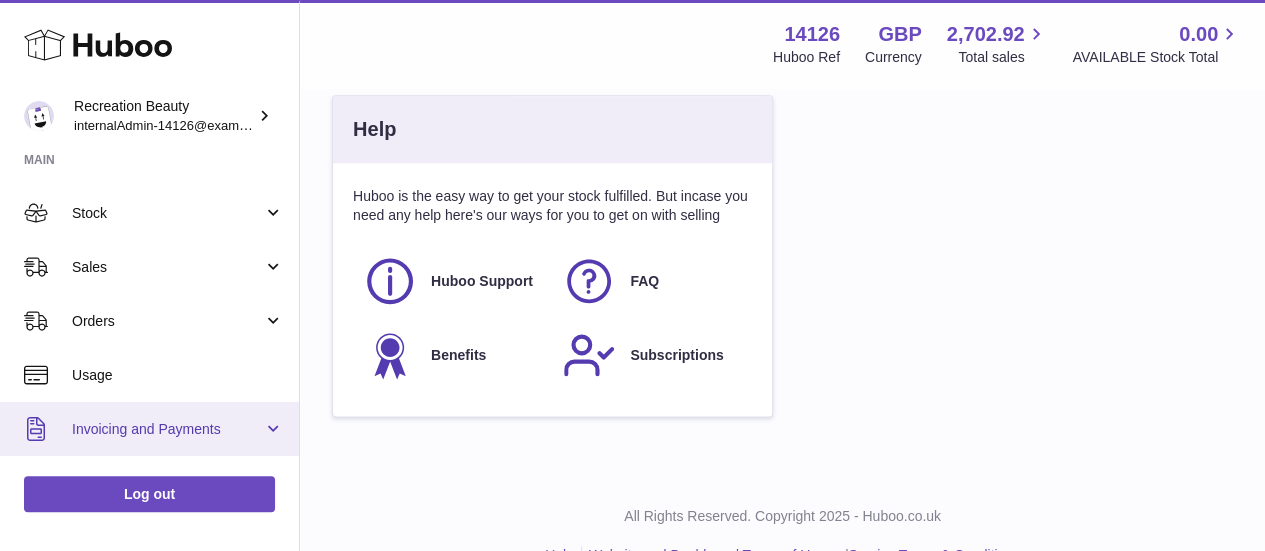 click on "Invoicing and Payments" at bounding box center (167, 429) 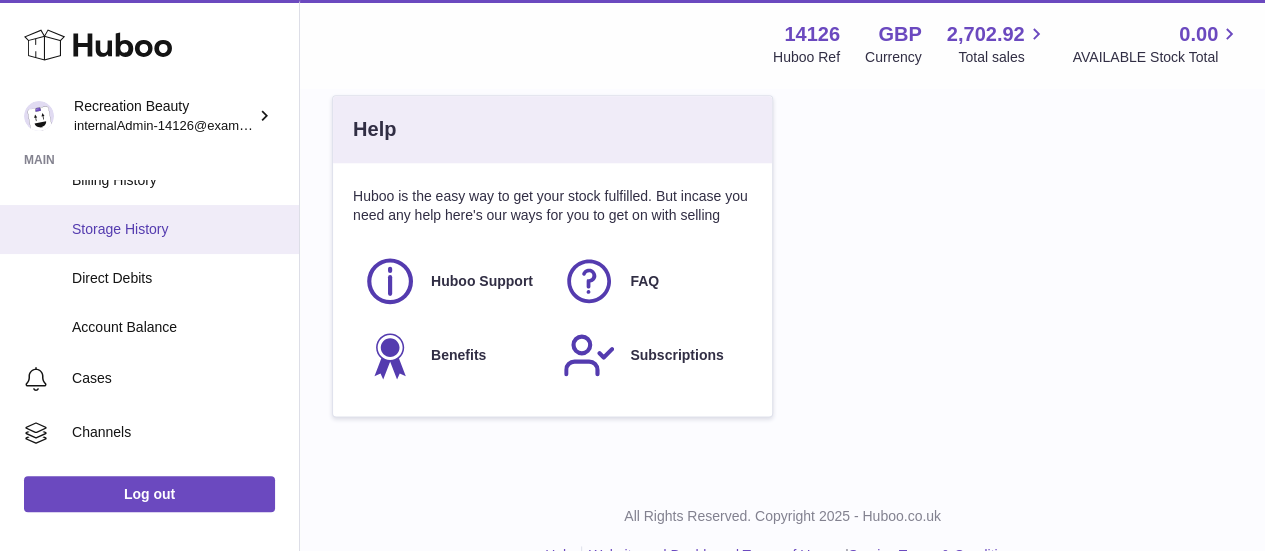 scroll, scrollTop: 302, scrollLeft: 0, axis: vertical 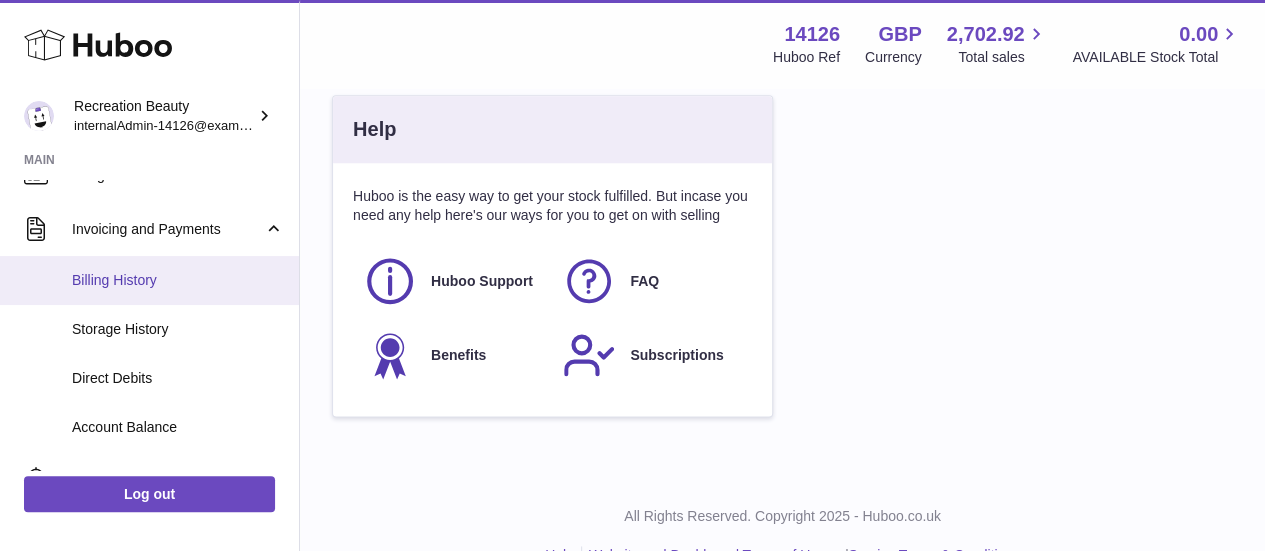 click on "Billing History" at bounding box center (178, 280) 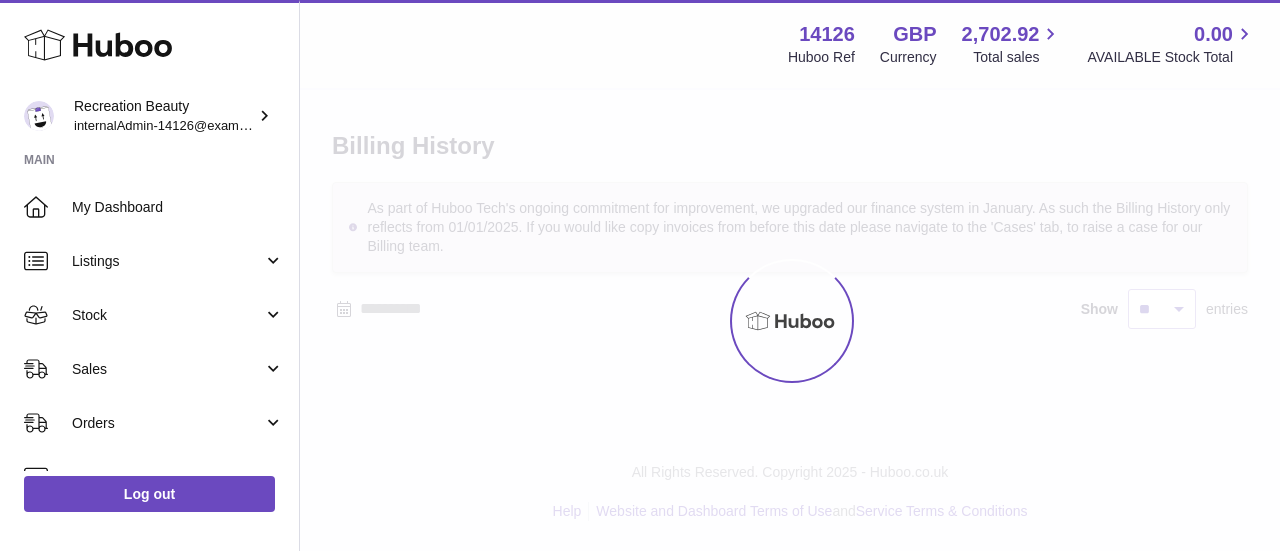 scroll, scrollTop: 0, scrollLeft: 0, axis: both 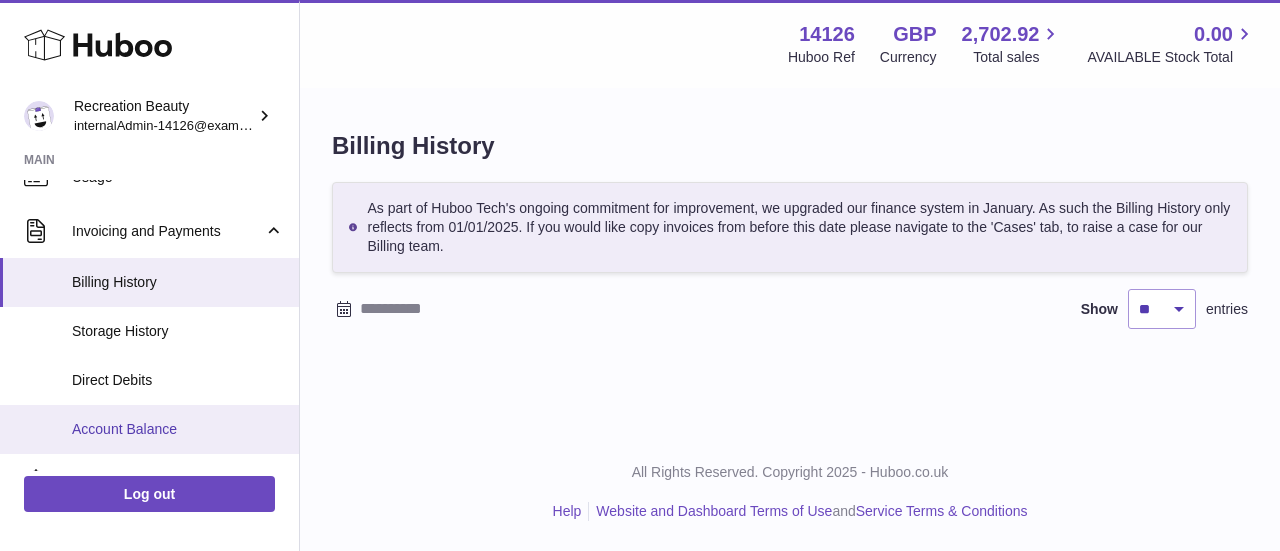 click on "Account Balance" at bounding box center [178, 429] 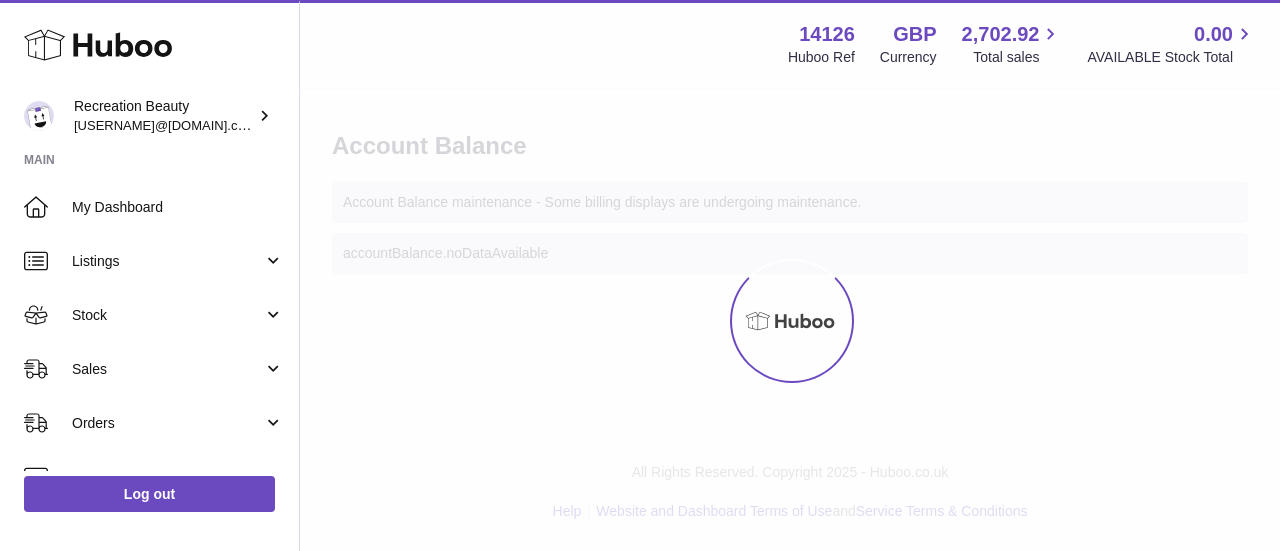 scroll, scrollTop: 0, scrollLeft: 0, axis: both 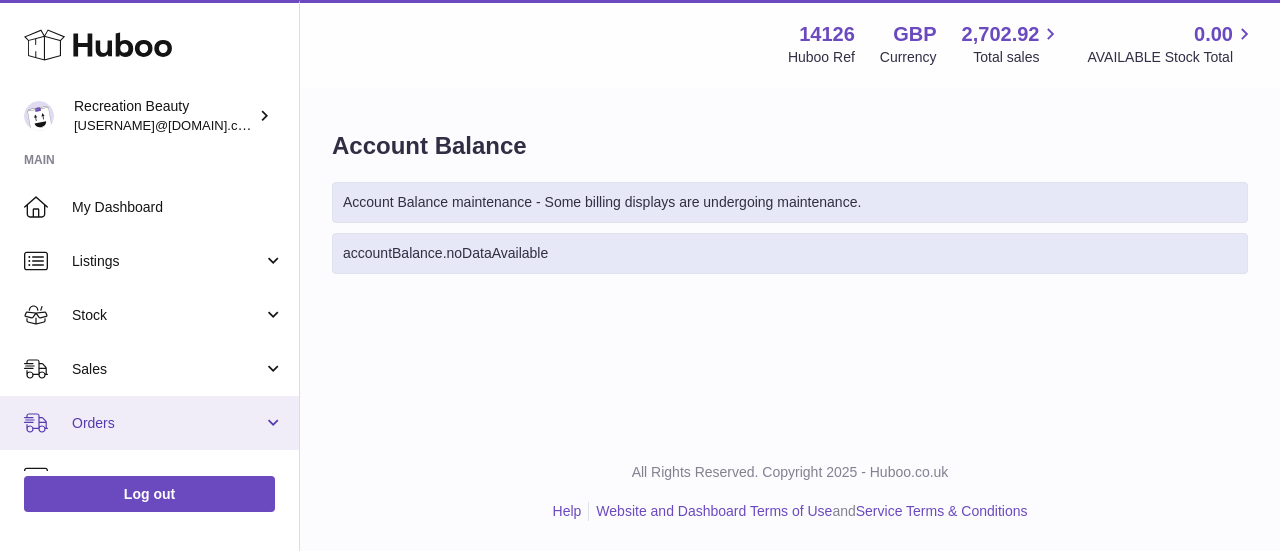 click on "Orders" at bounding box center (149, 423) 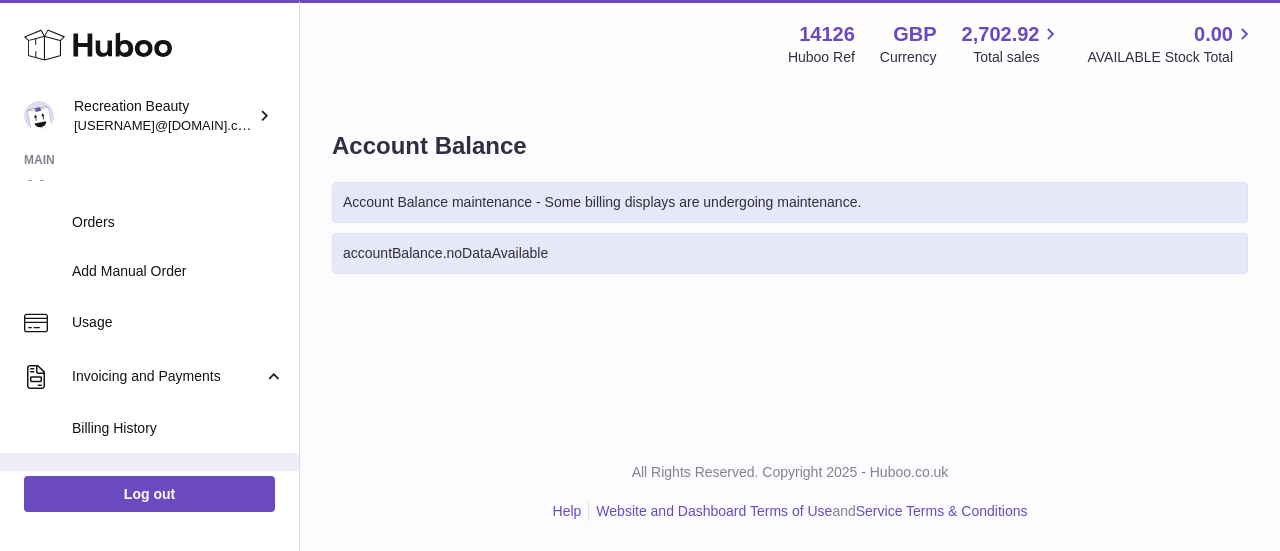scroll, scrollTop: 400, scrollLeft: 0, axis: vertical 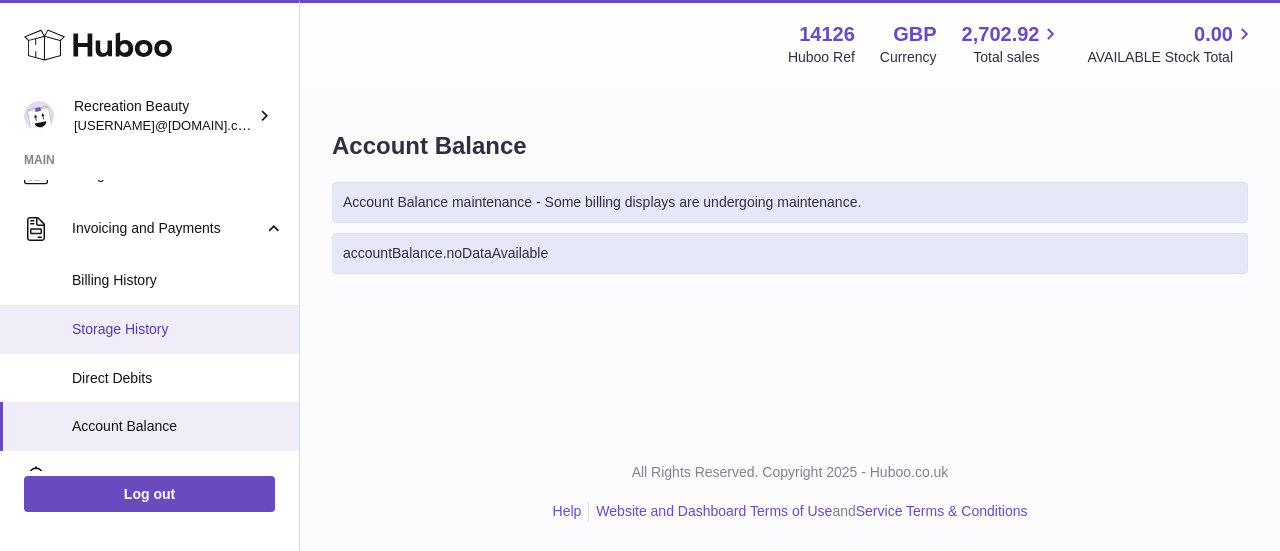 click on "Storage History" at bounding box center [149, 329] 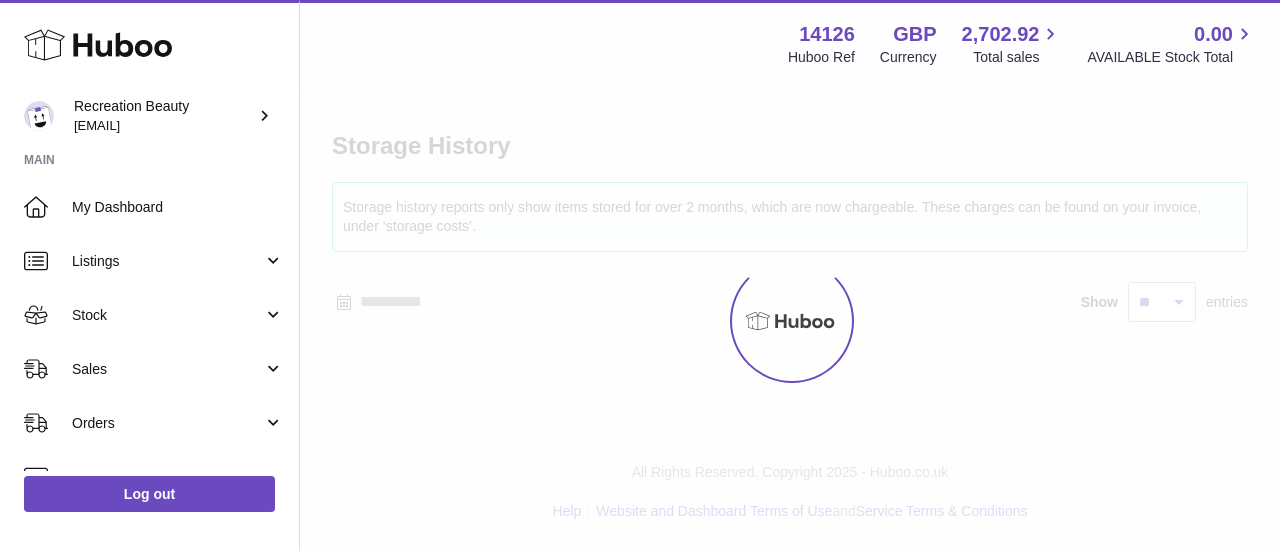 scroll, scrollTop: 0, scrollLeft: 0, axis: both 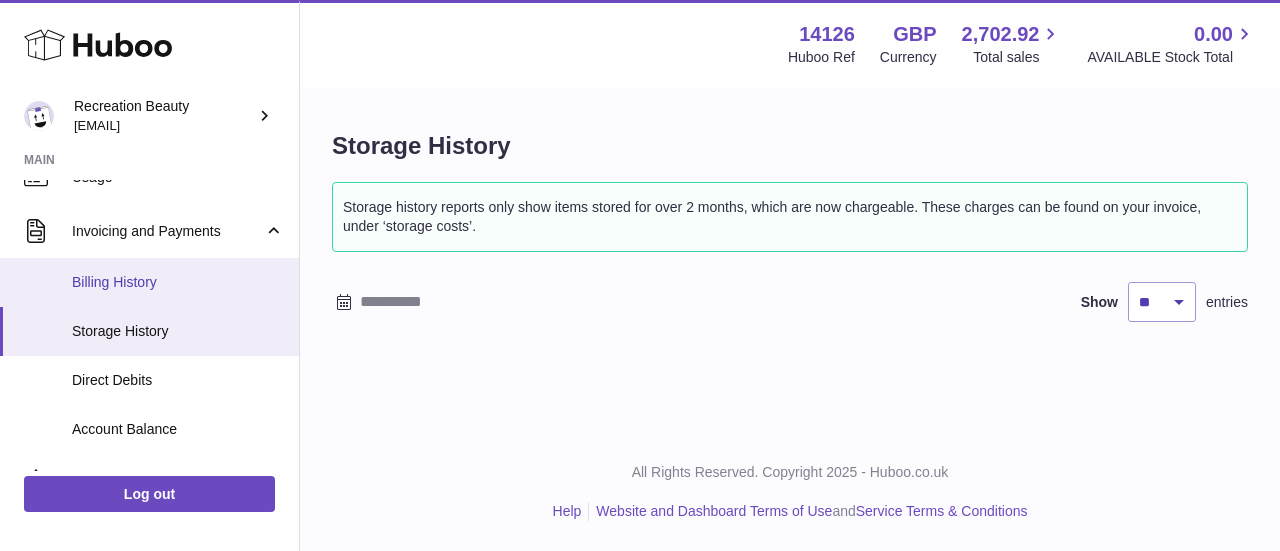 click on "Billing History" at bounding box center [178, 282] 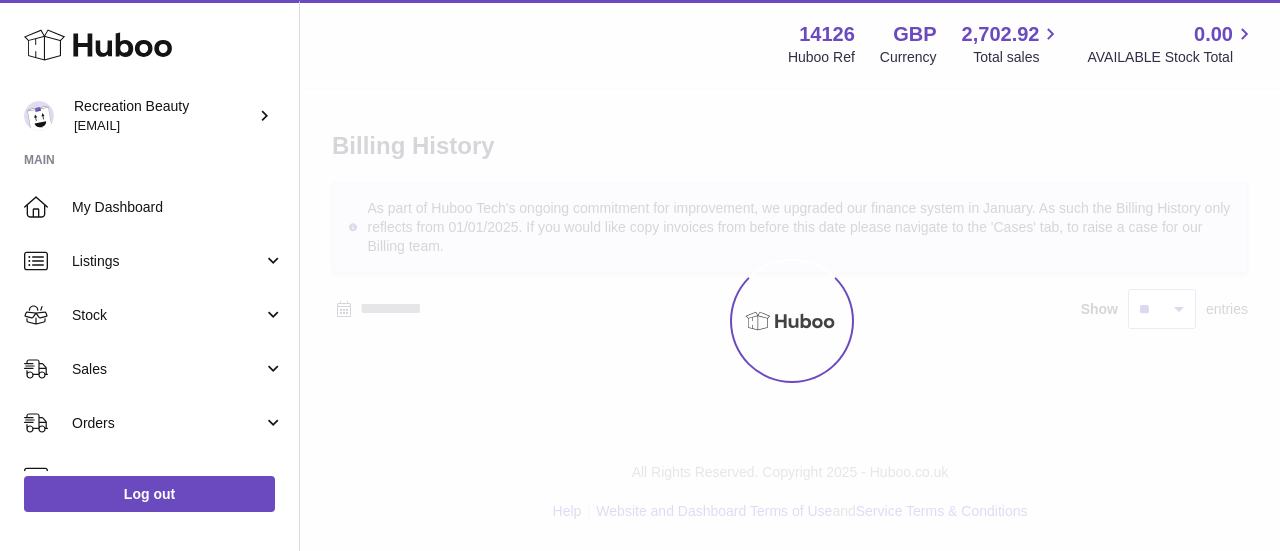 scroll, scrollTop: 0, scrollLeft: 0, axis: both 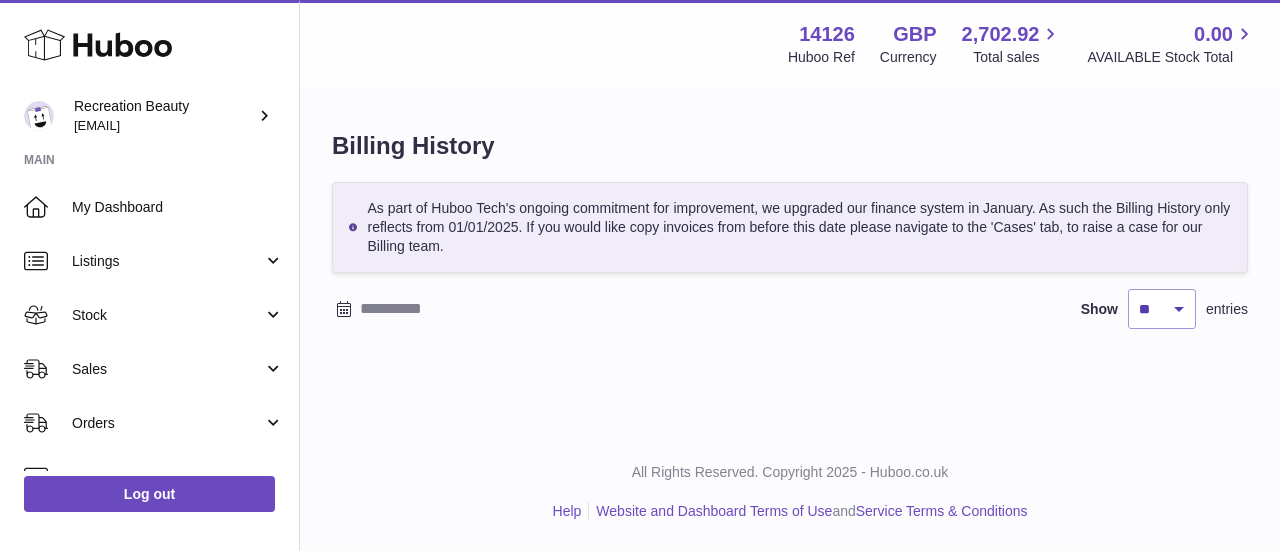 click at bounding box center (516, 309) 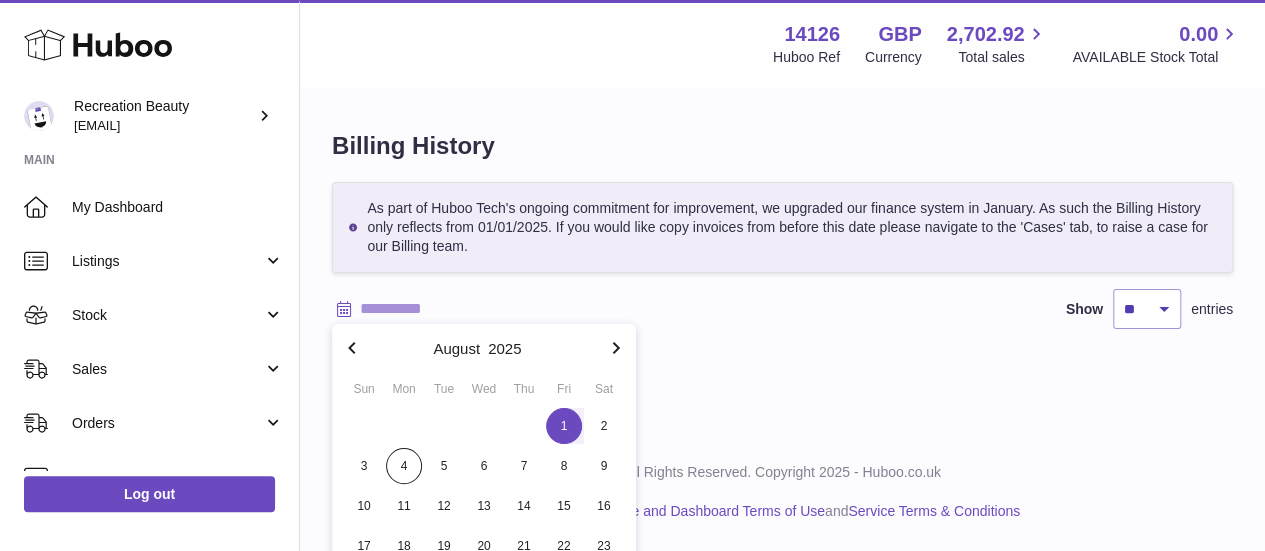 click on "1" at bounding box center [564, 426] 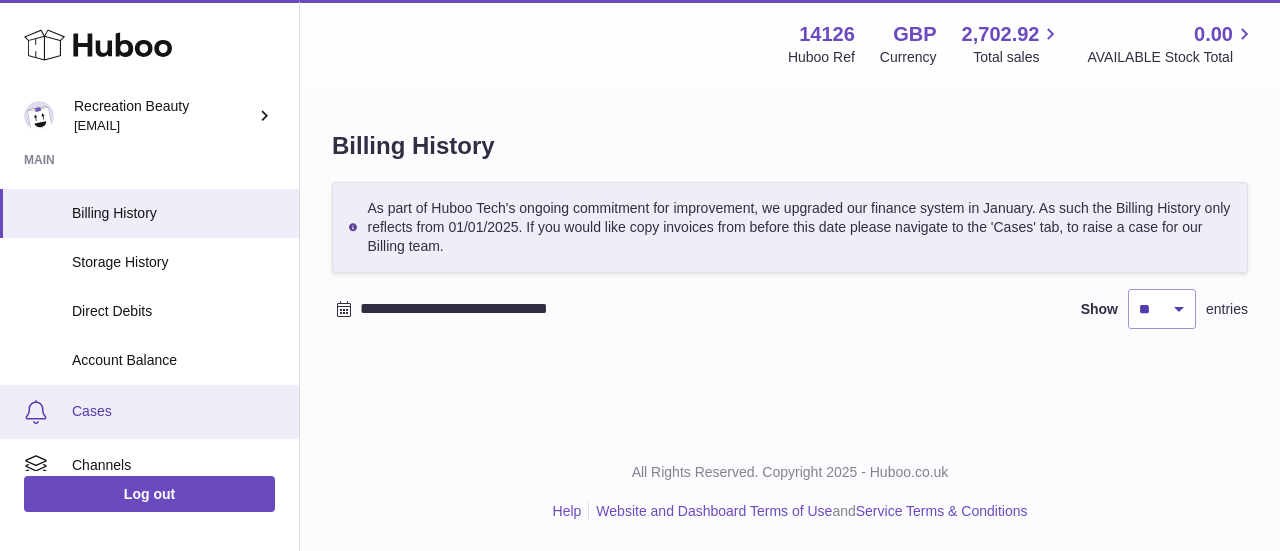 scroll, scrollTop: 400, scrollLeft: 0, axis: vertical 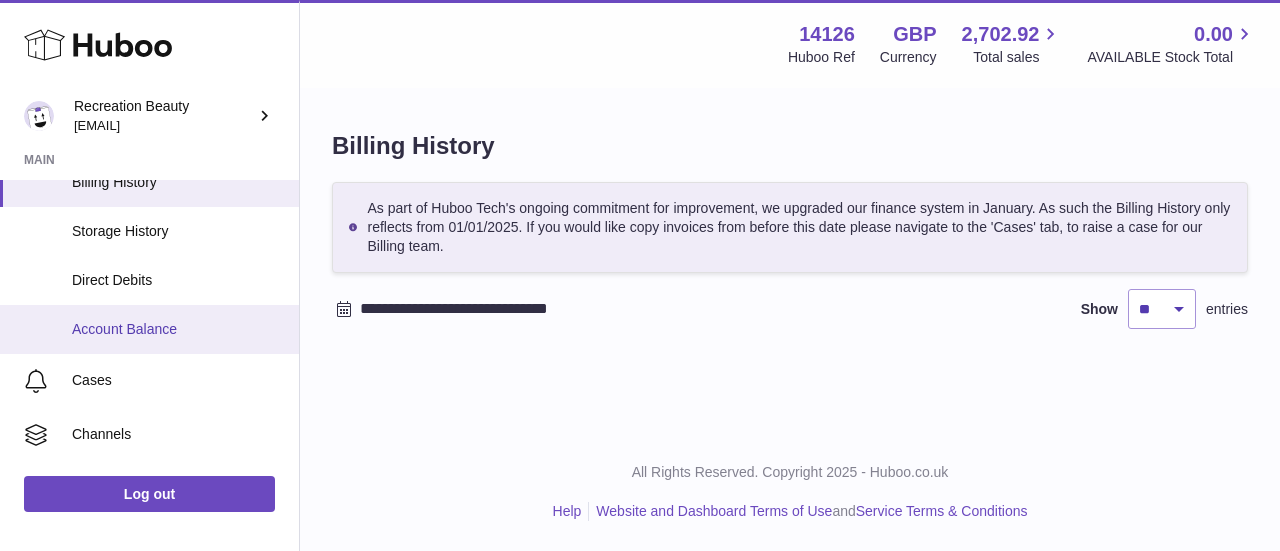 click on "Account Balance" at bounding box center (178, 329) 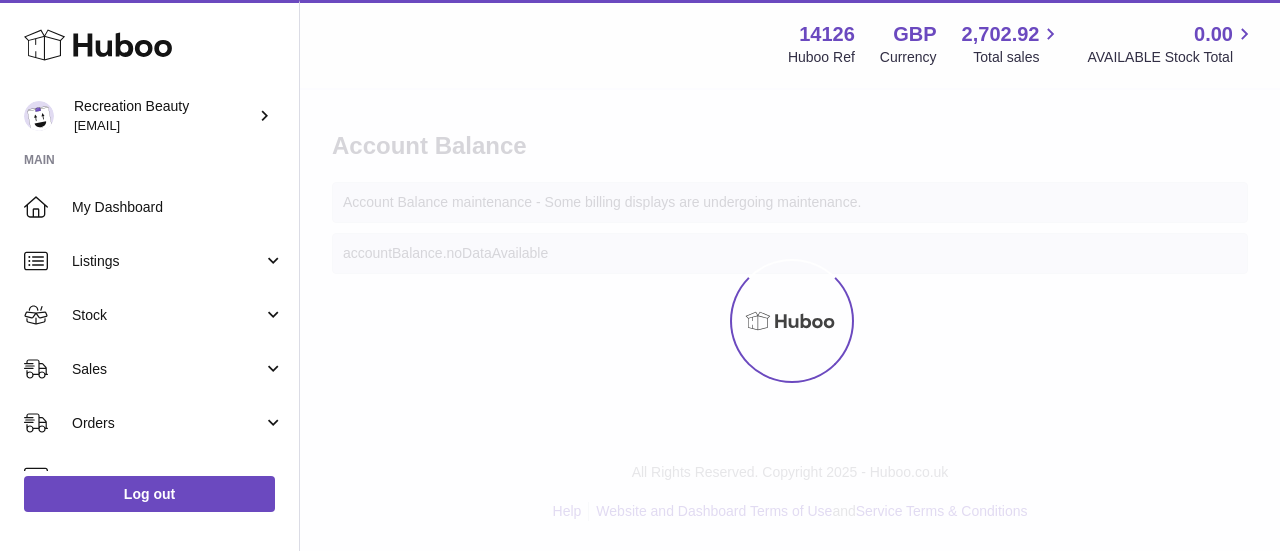 scroll, scrollTop: 0, scrollLeft: 0, axis: both 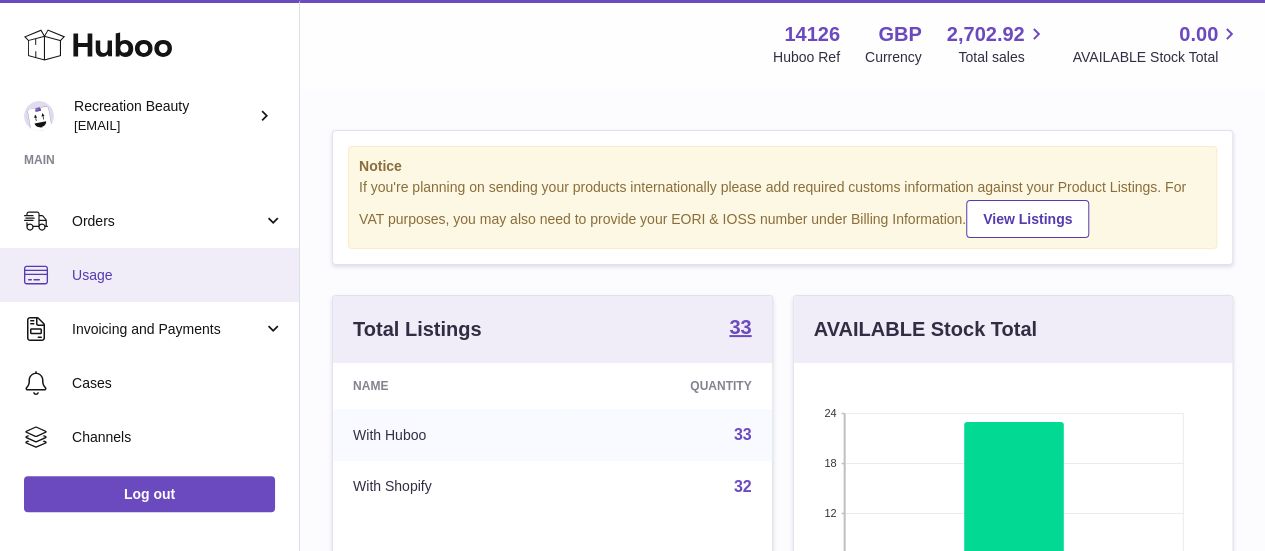 click on "Usage" at bounding box center [149, 275] 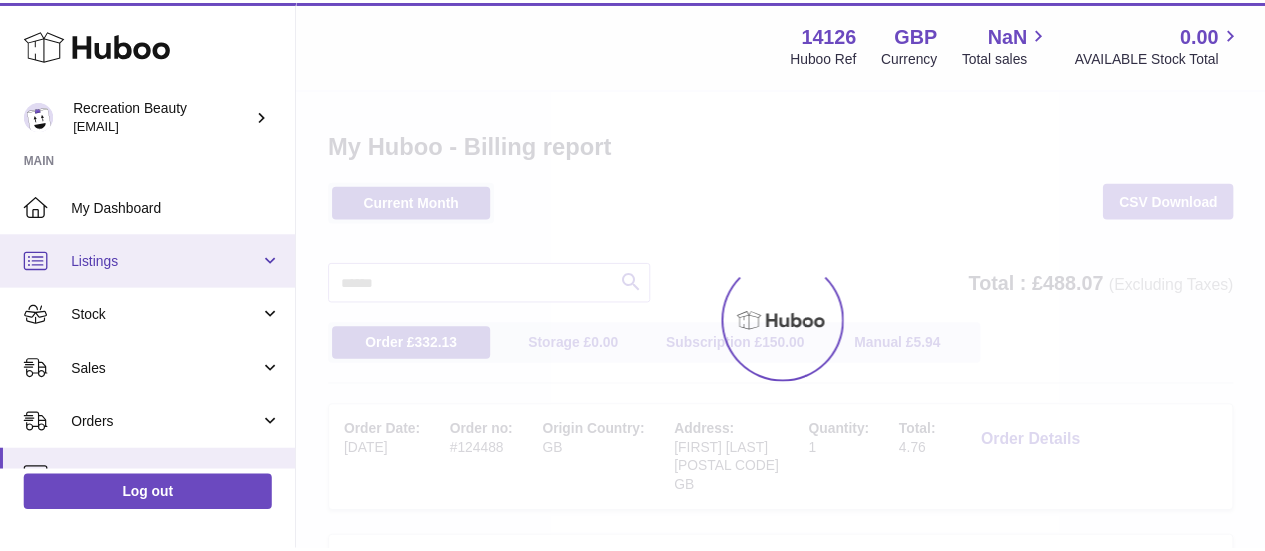 scroll, scrollTop: 0, scrollLeft: 0, axis: both 